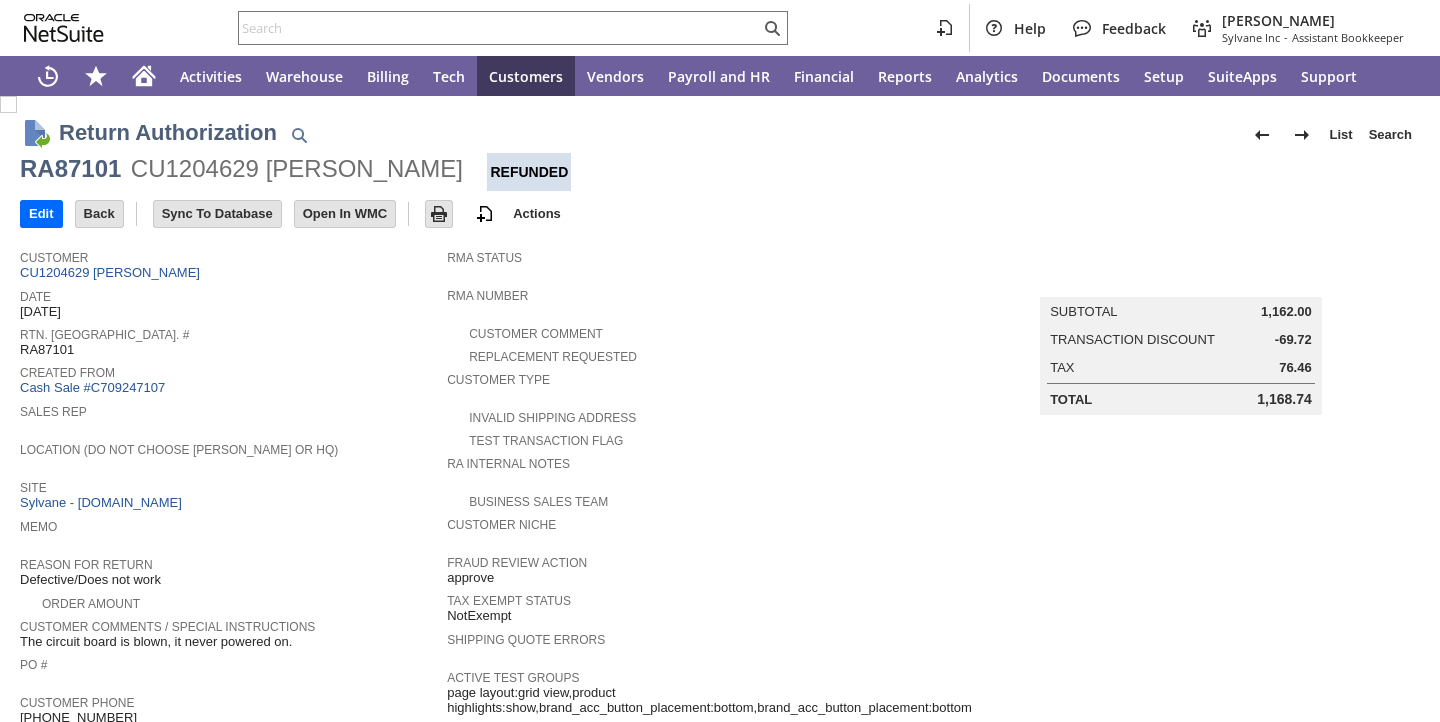 scroll, scrollTop: 0, scrollLeft: 0, axis: both 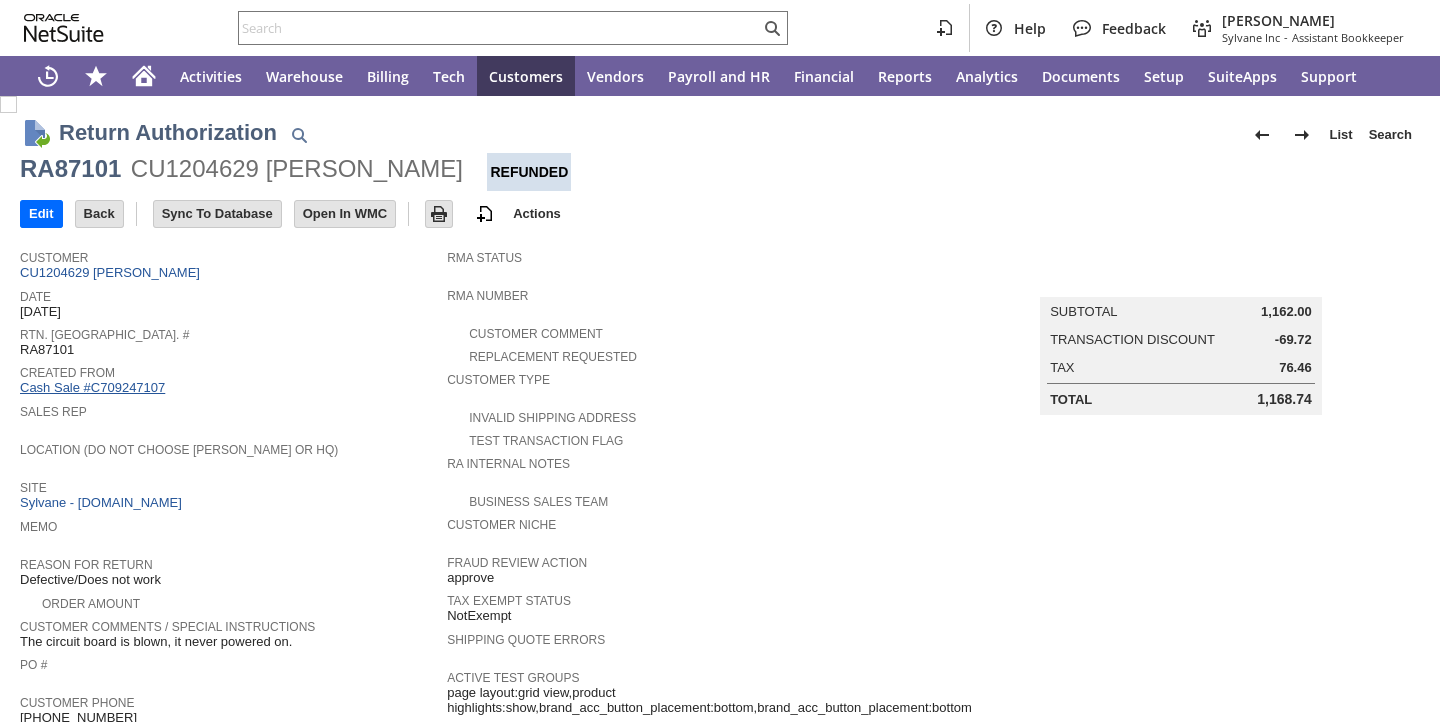 click on "Cash Sale #C709247107" at bounding box center [92, 387] 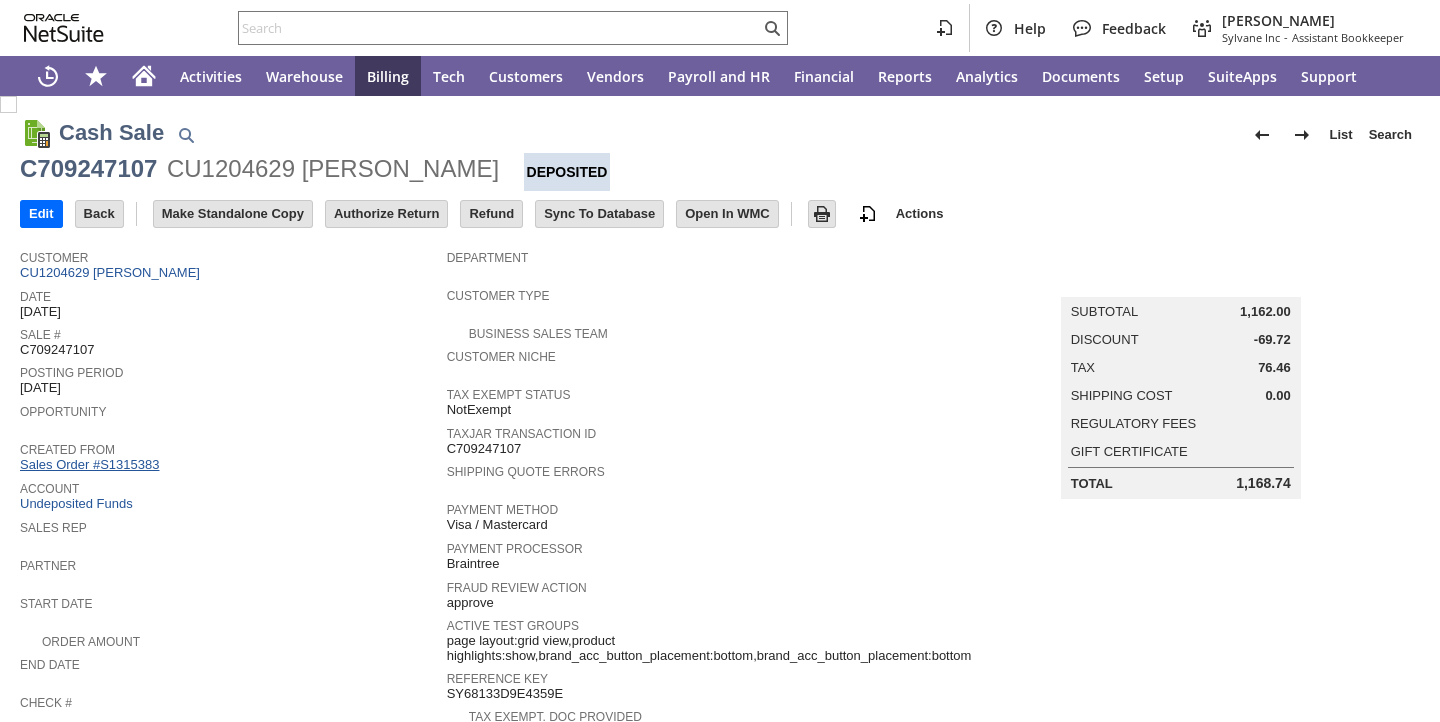 scroll, scrollTop: 0, scrollLeft: 0, axis: both 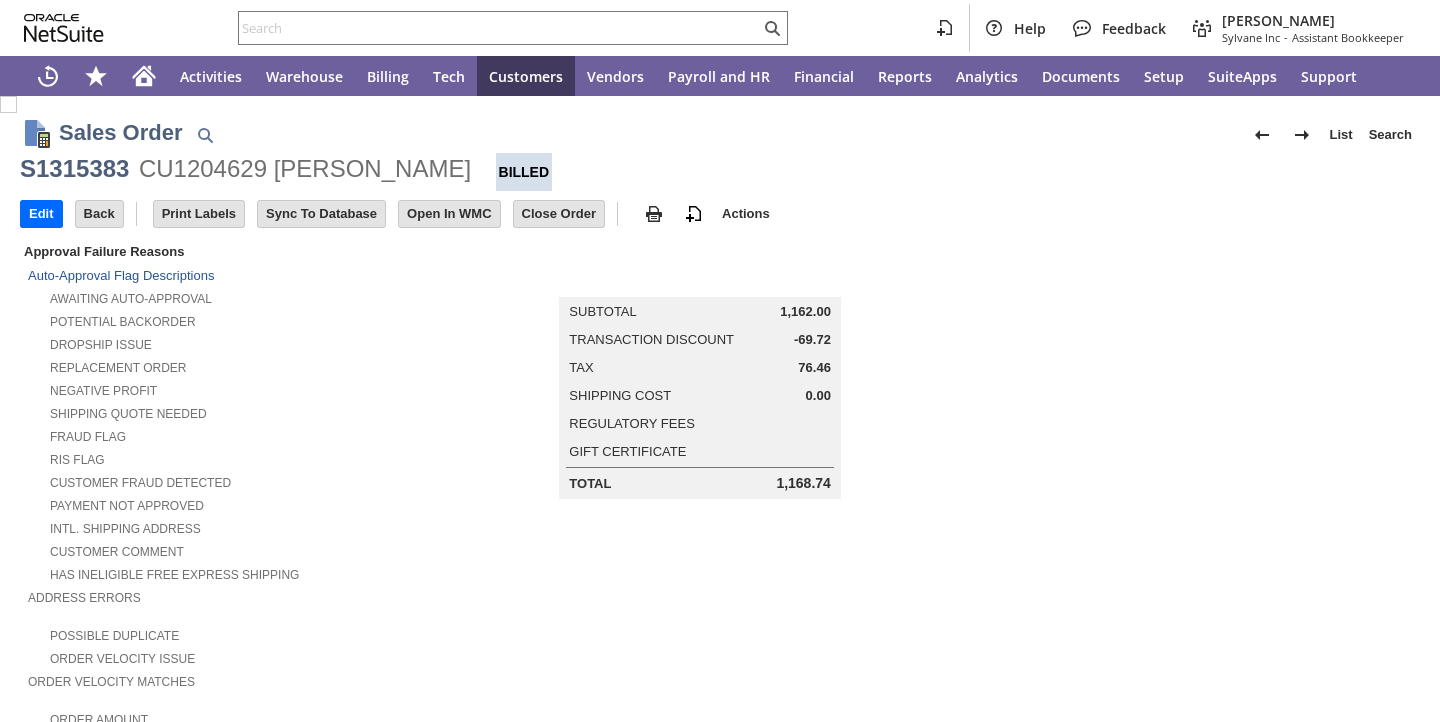 click on "Negative Profit" at bounding box center [240, 388] 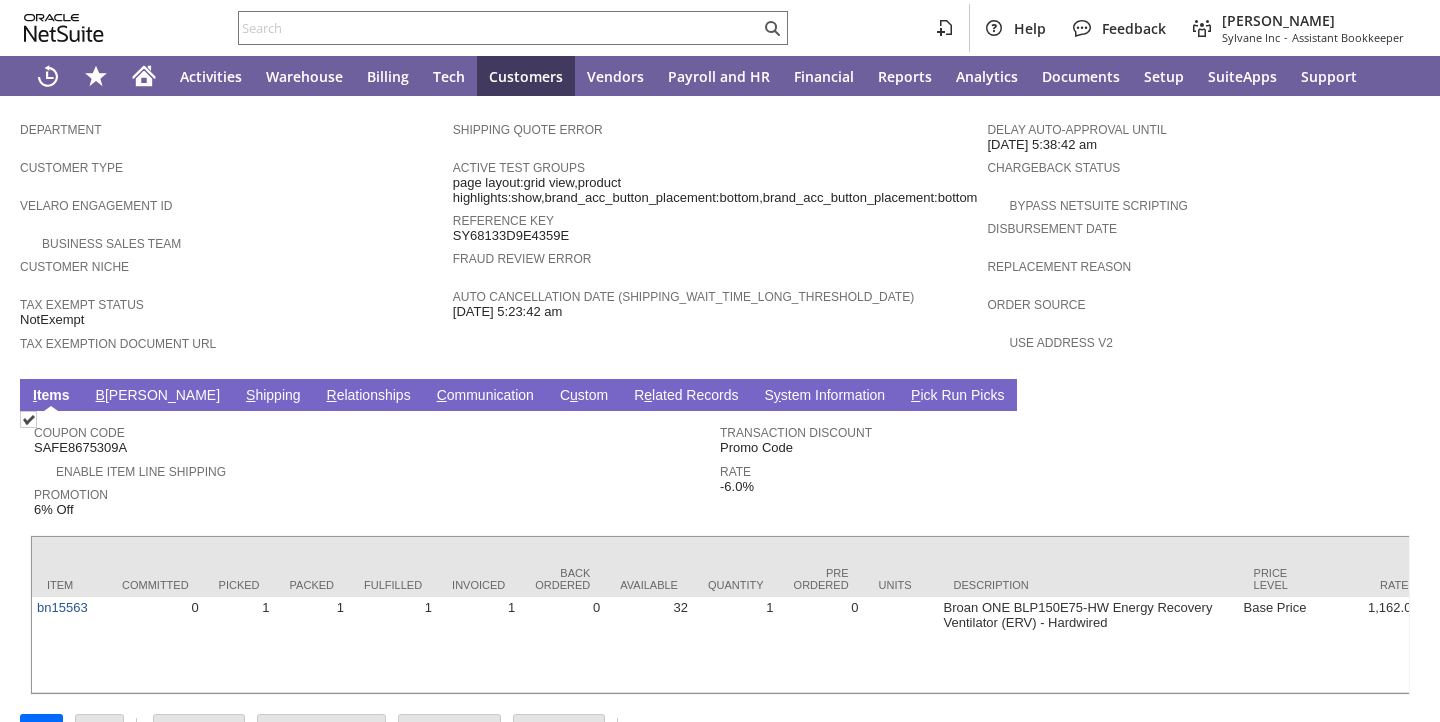 scroll, scrollTop: 1170, scrollLeft: 0, axis: vertical 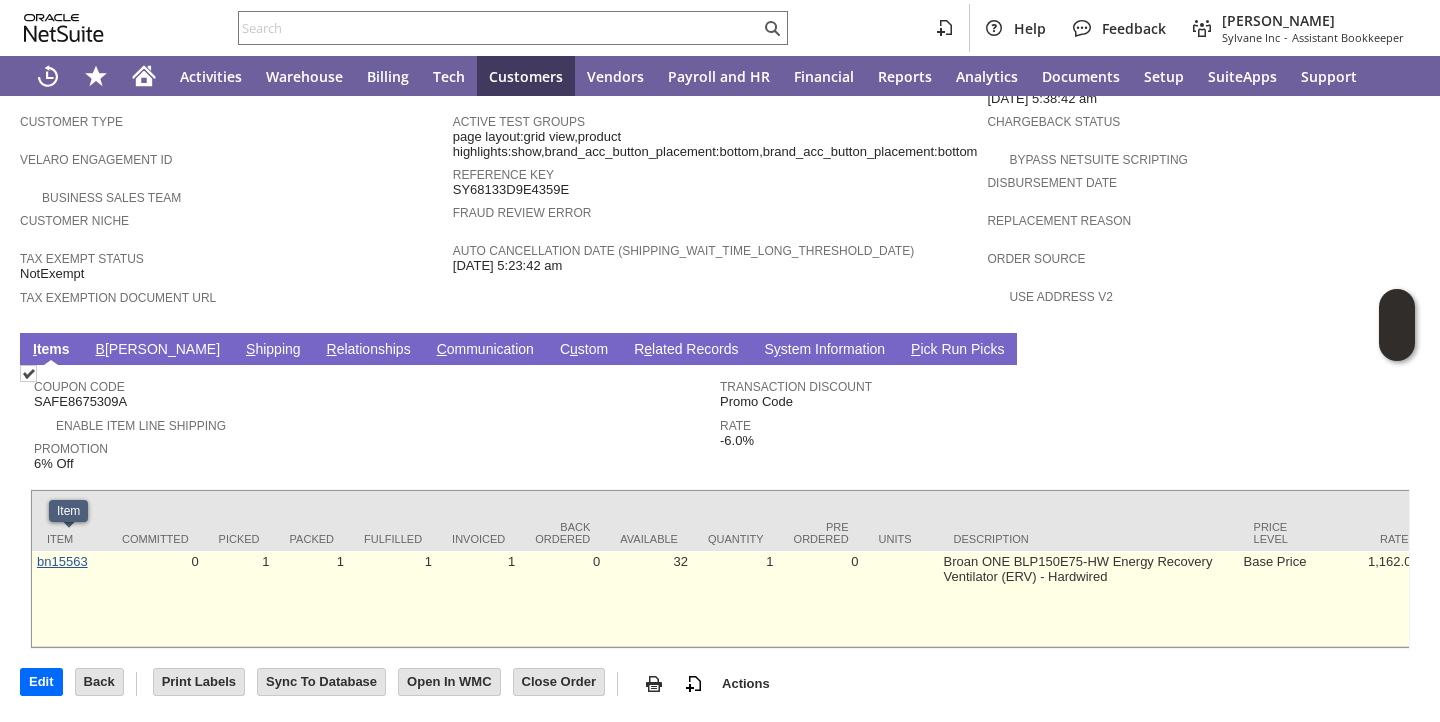 click on "bn15563" at bounding box center [62, 561] 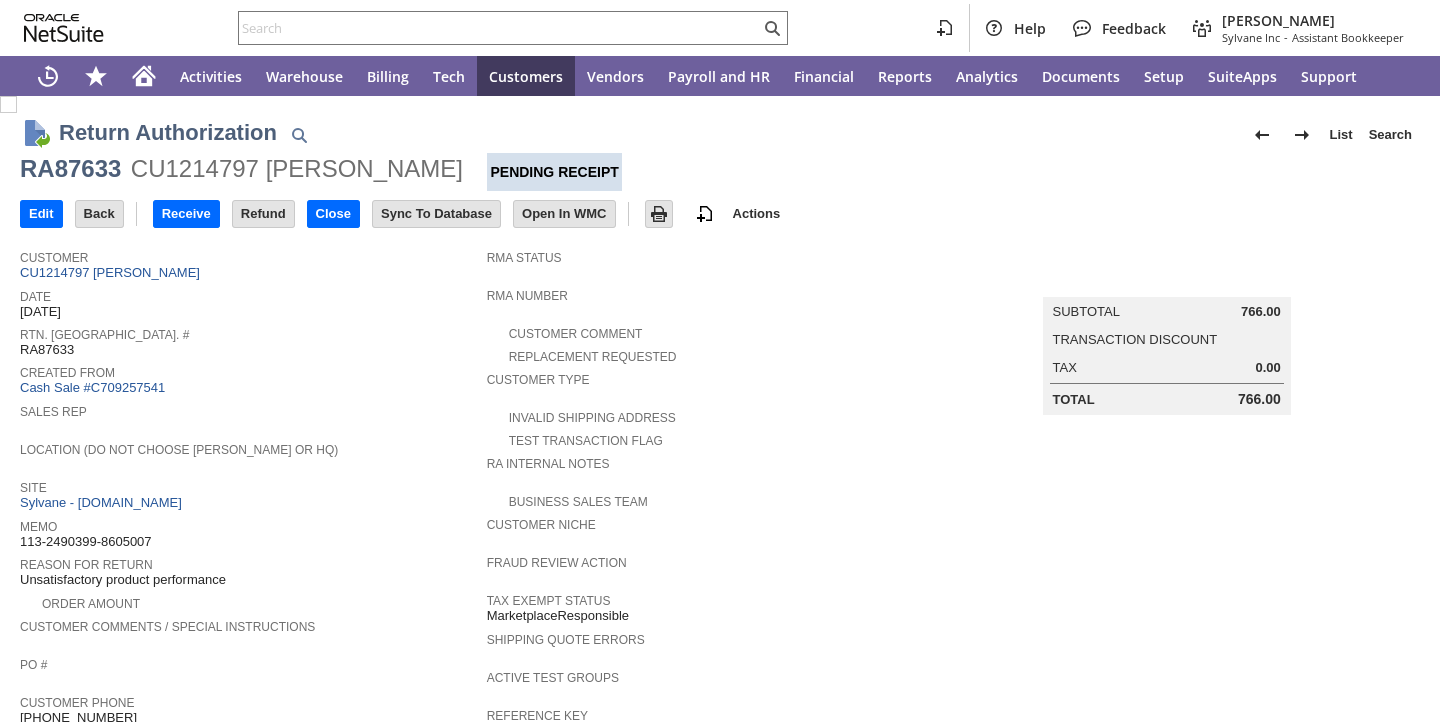 scroll, scrollTop: 0, scrollLeft: 0, axis: both 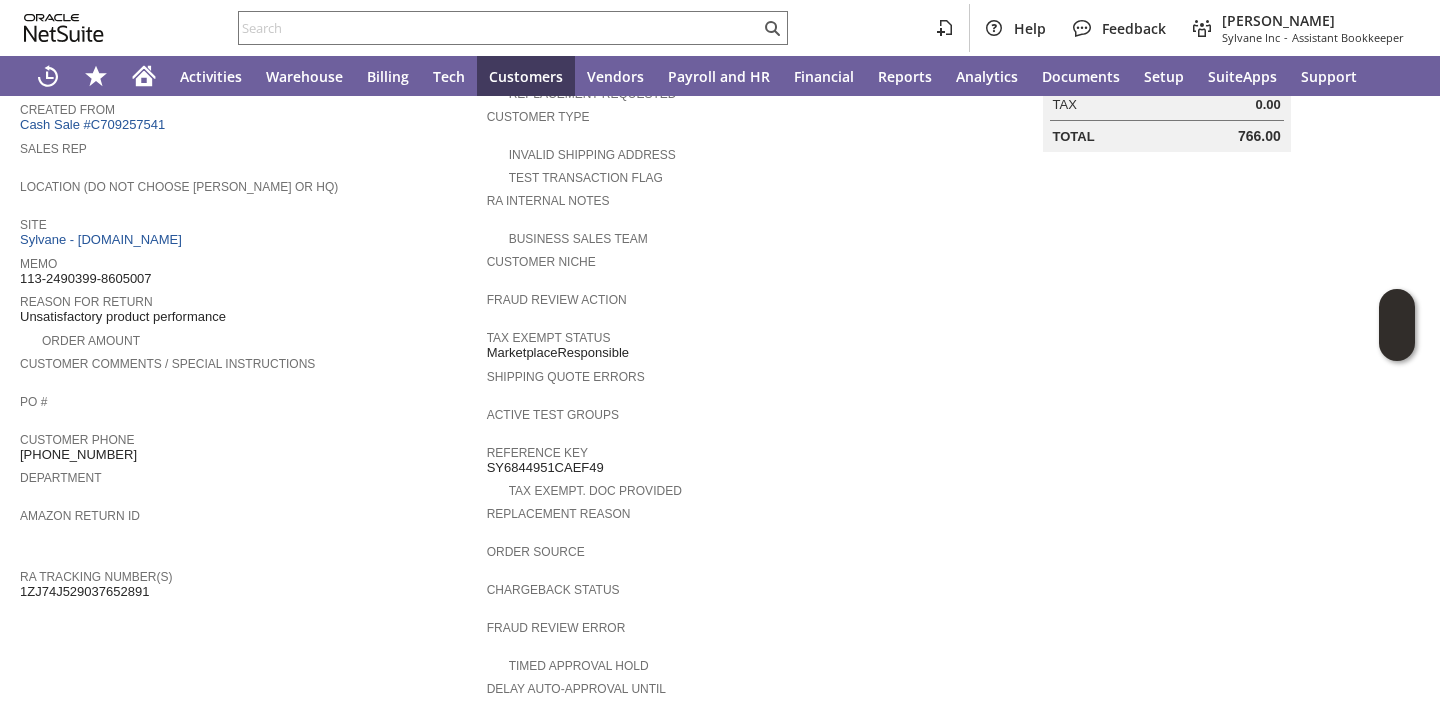 click on "Reason For Return" at bounding box center (248, 299) 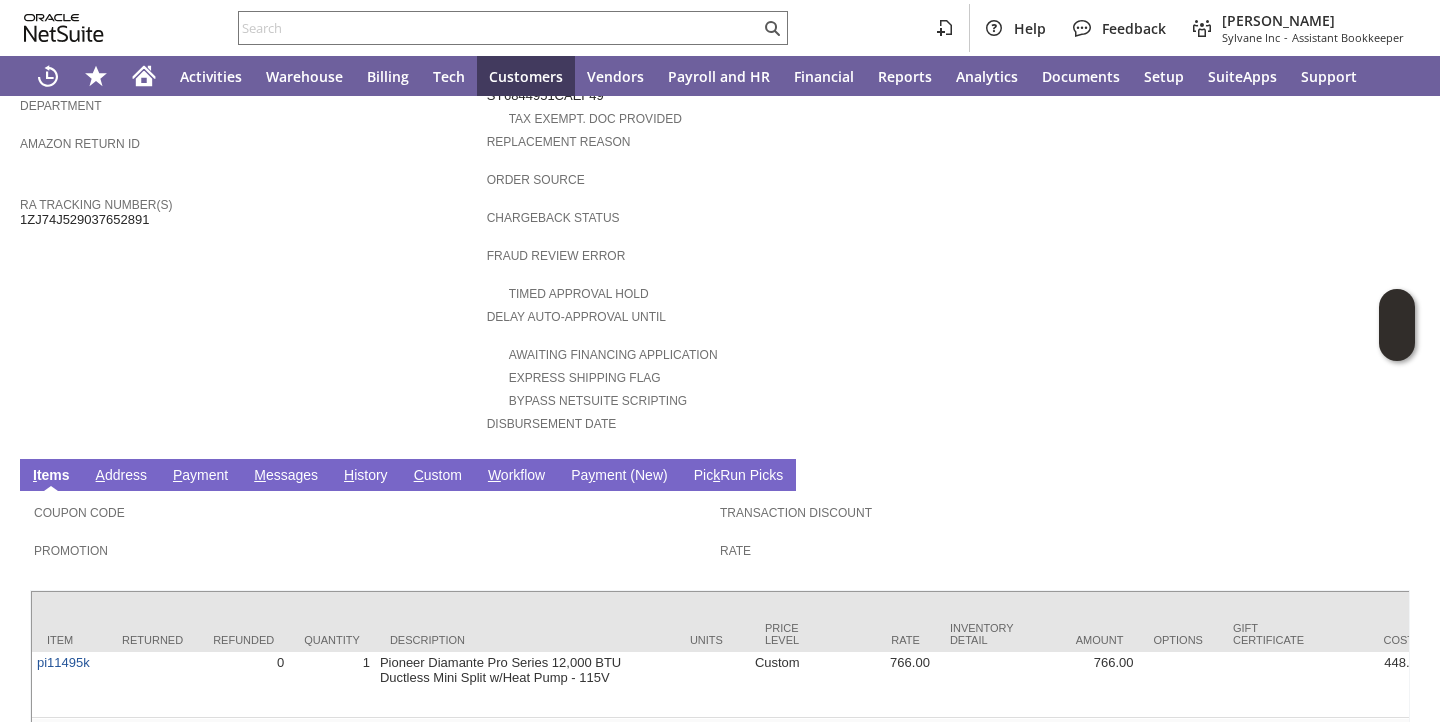 scroll, scrollTop: 906, scrollLeft: 0, axis: vertical 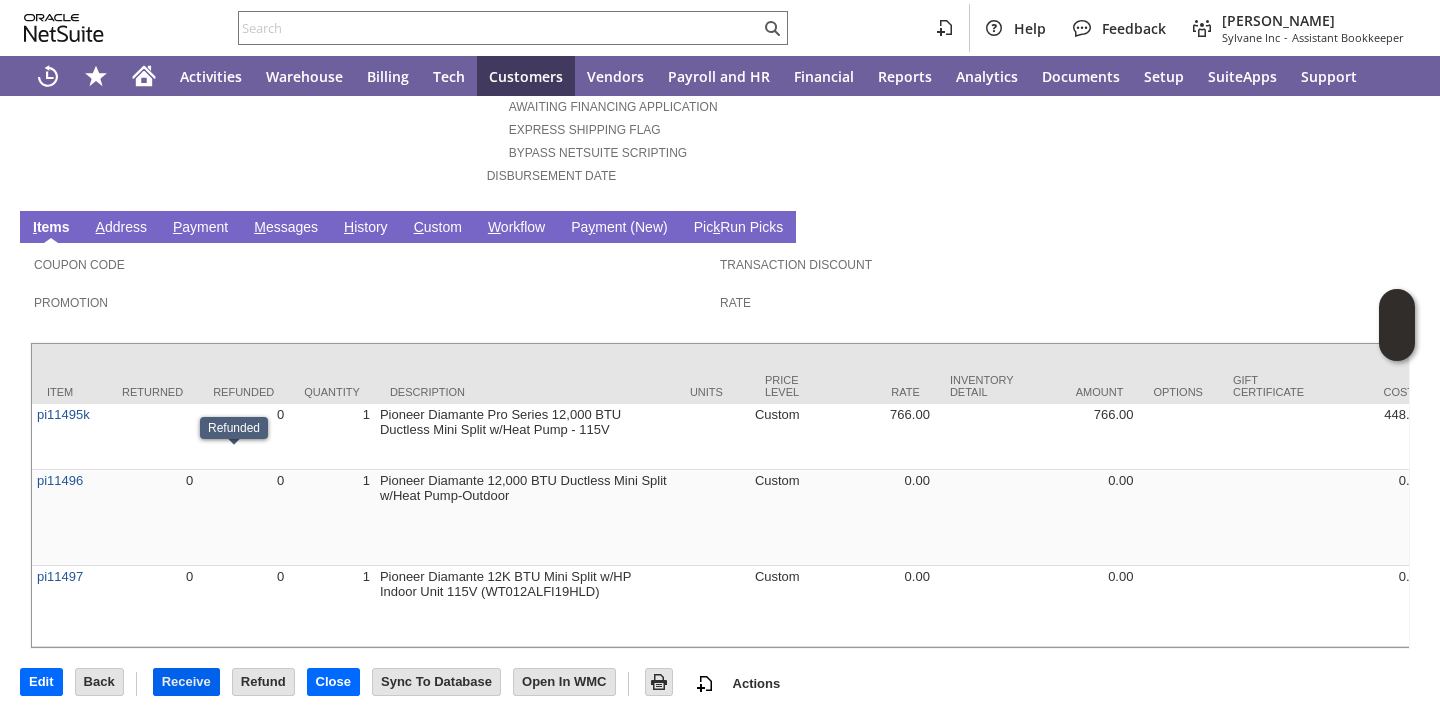click on "Receive" at bounding box center (186, 682) 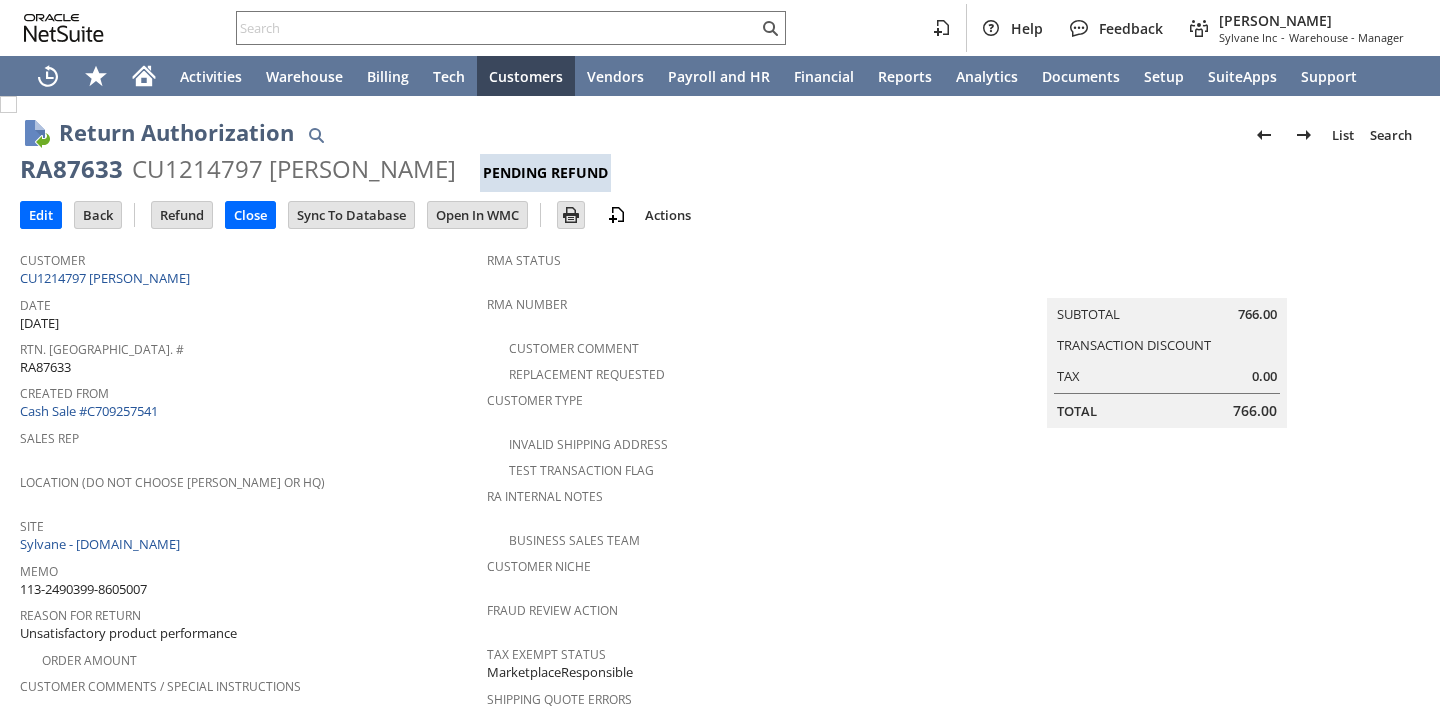 scroll, scrollTop: 0, scrollLeft: 0, axis: both 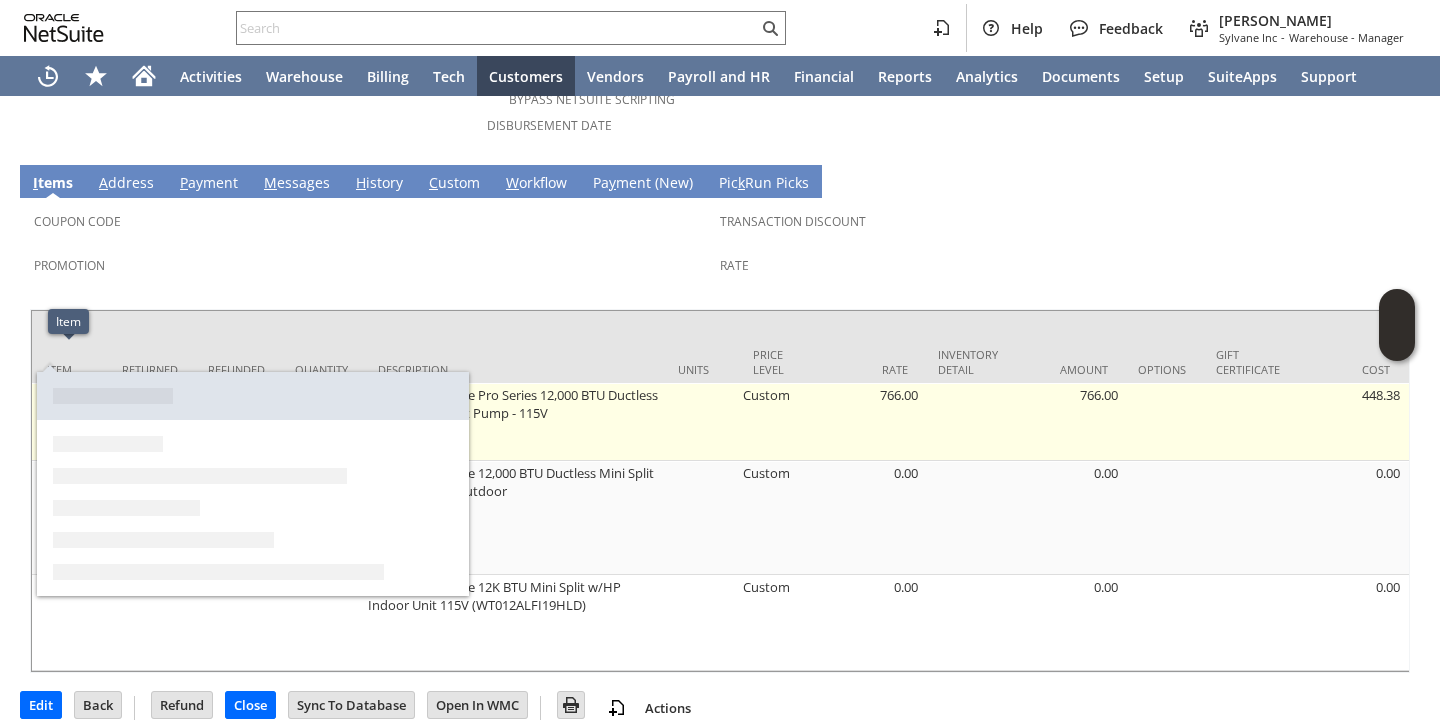click on "Pioneer Diamante Pro Series 12,000 BTU Ductless Mini Split w/Heat Pump - 115V" at bounding box center [513, 422] 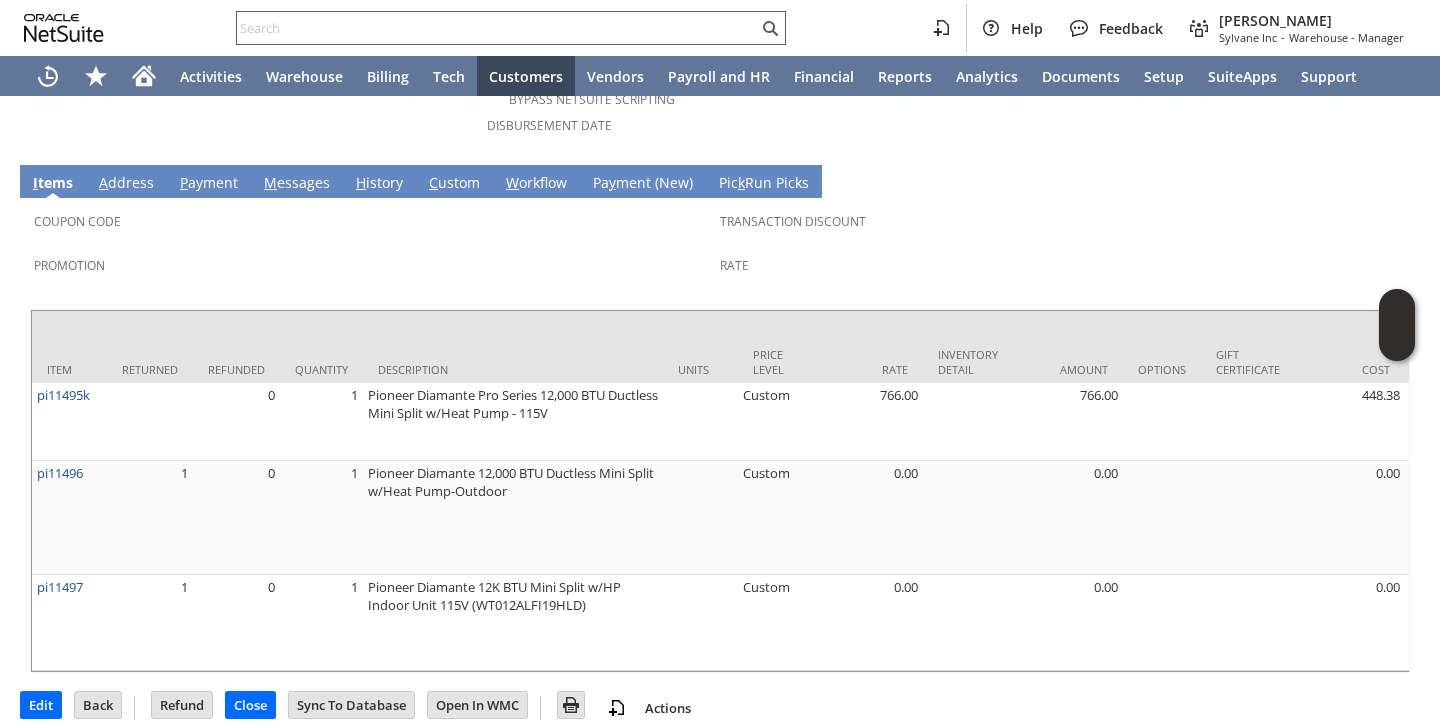 click at bounding box center (497, 28) 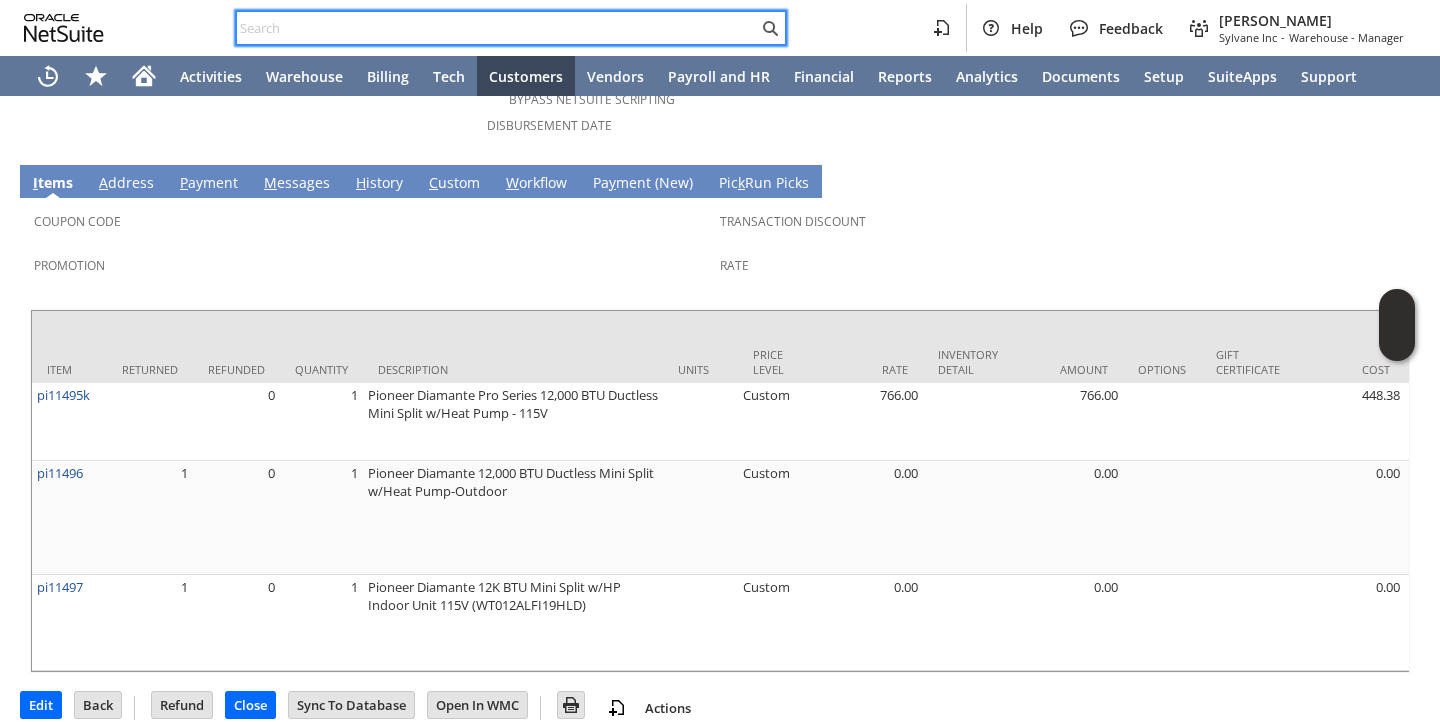 type on "7" 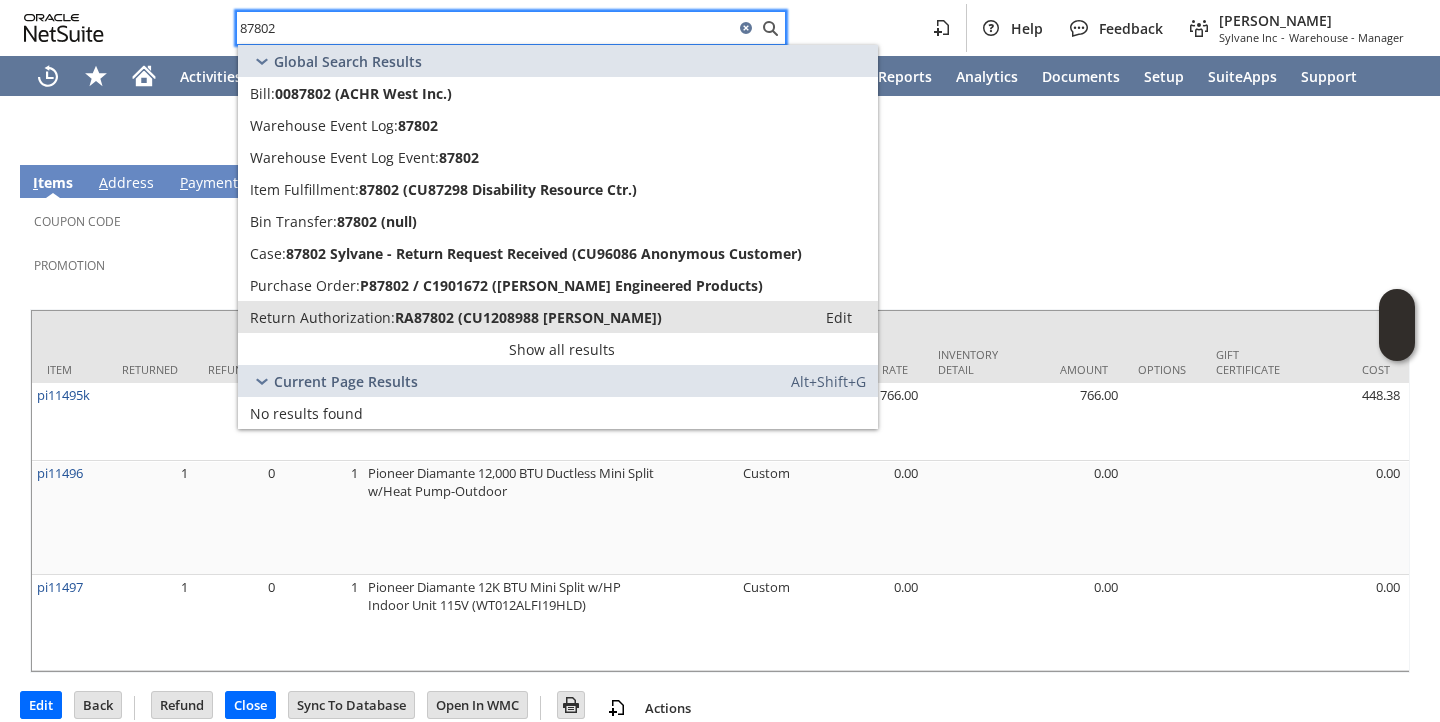 type on "87802" 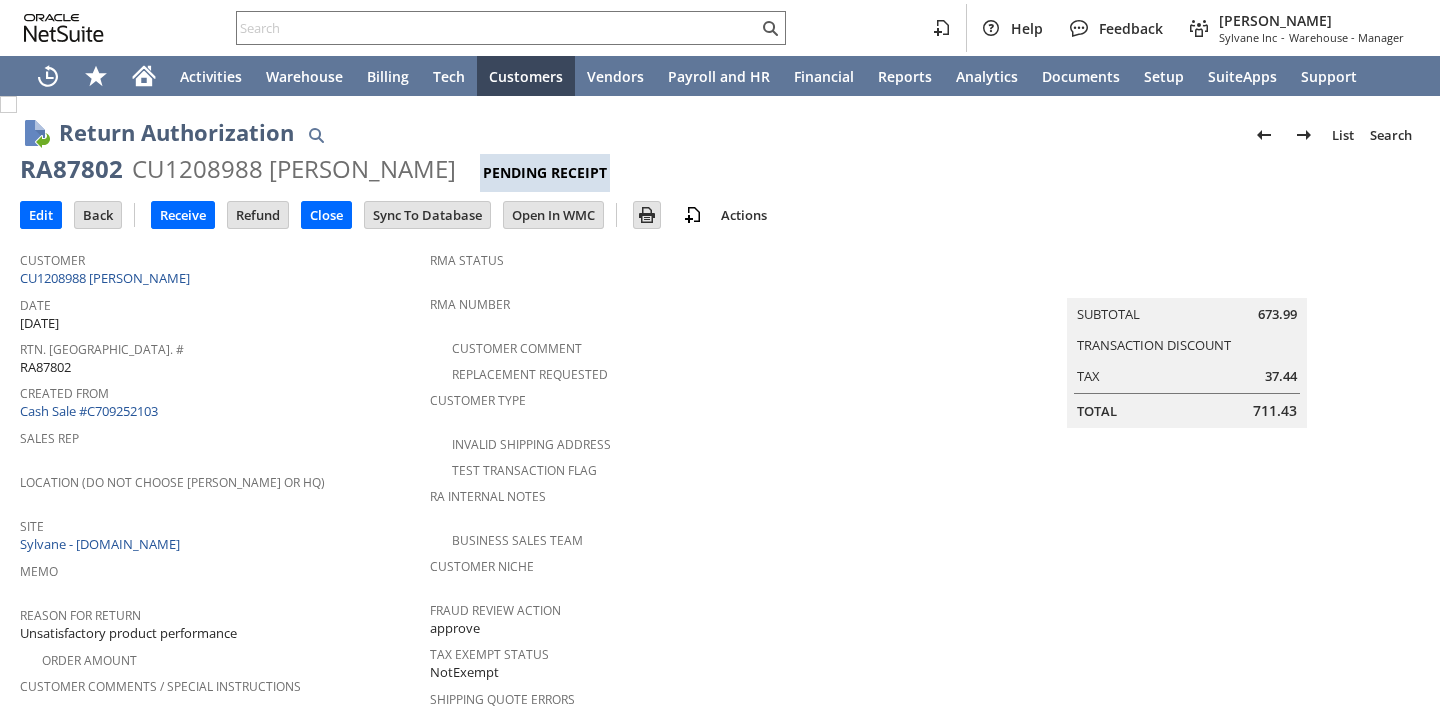 scroll, scrollTop: 0, scrollLeft: 0, axis: both 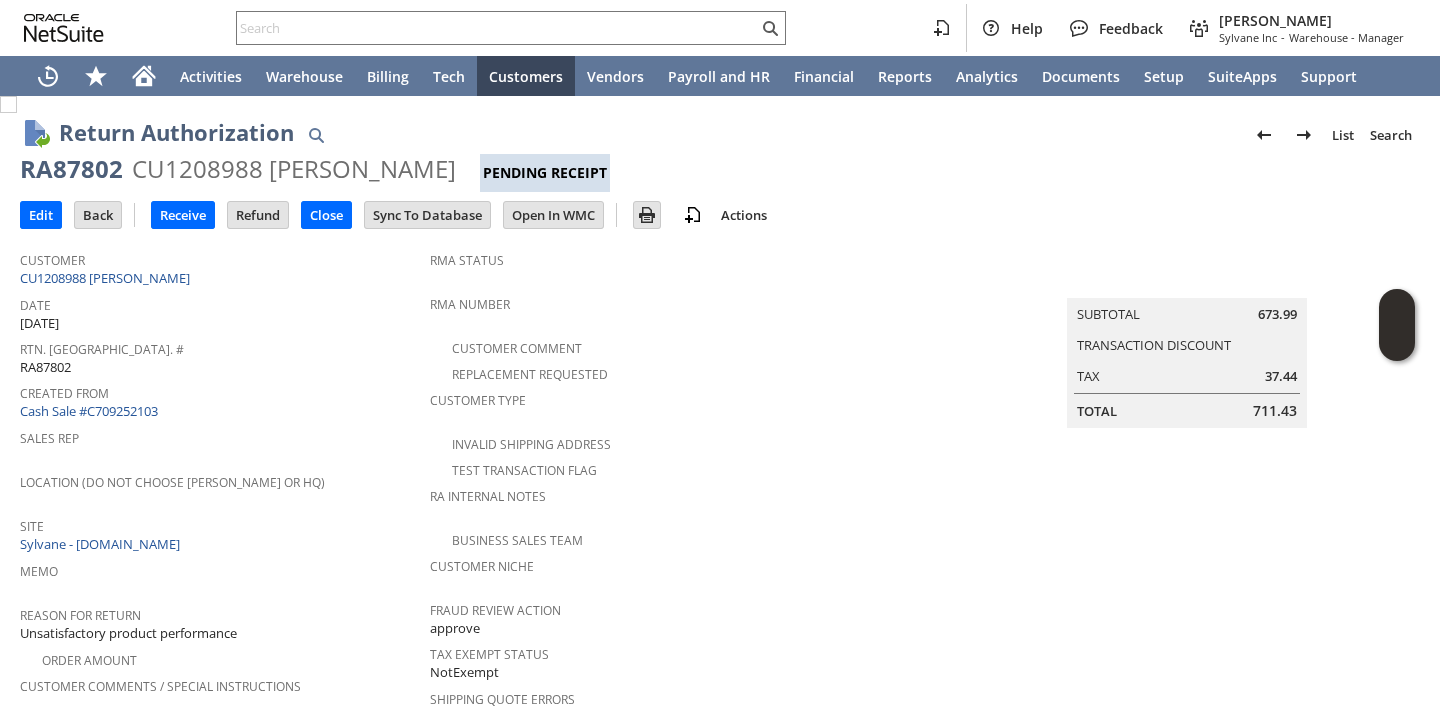 click on "Rtn. Auth. #
RA87802" at bounding box center (220, 356) 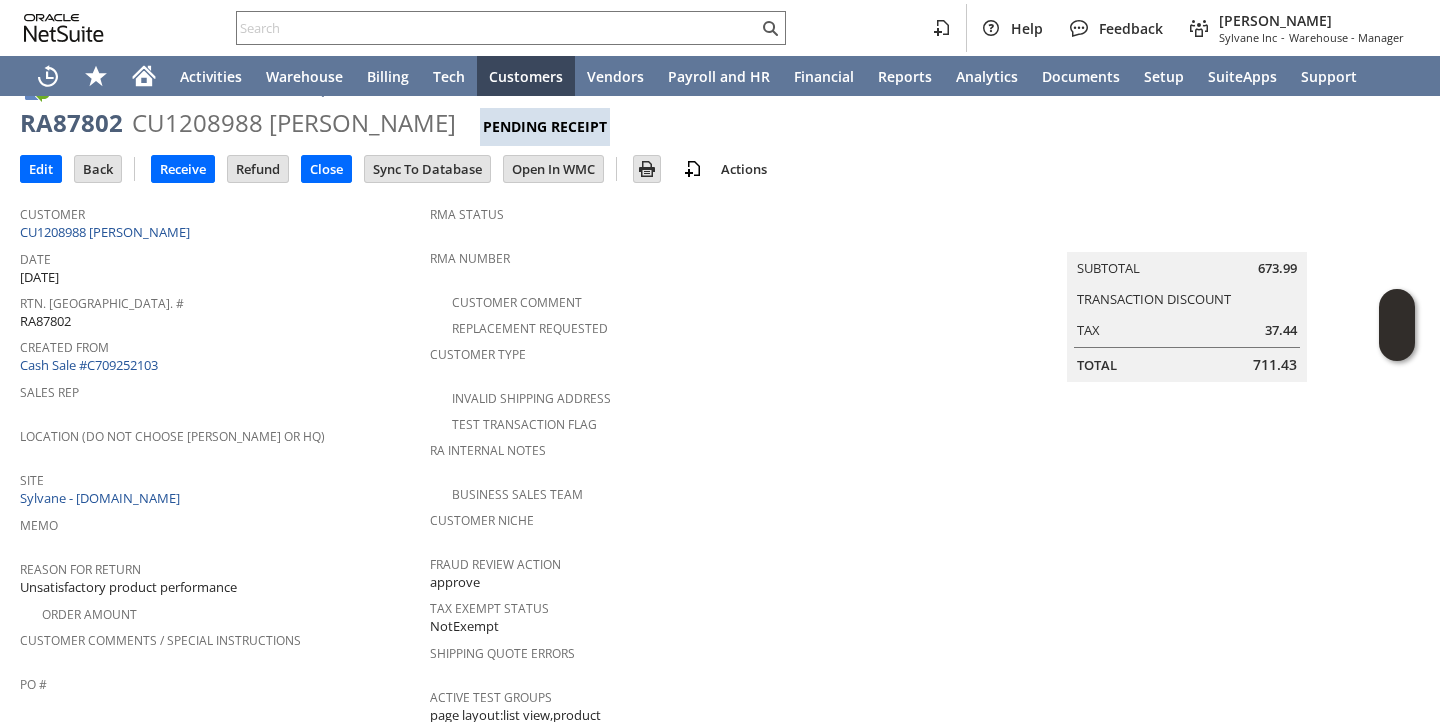 scroll, scrollTop: 52, scrollLeft: 0, axis: vertical 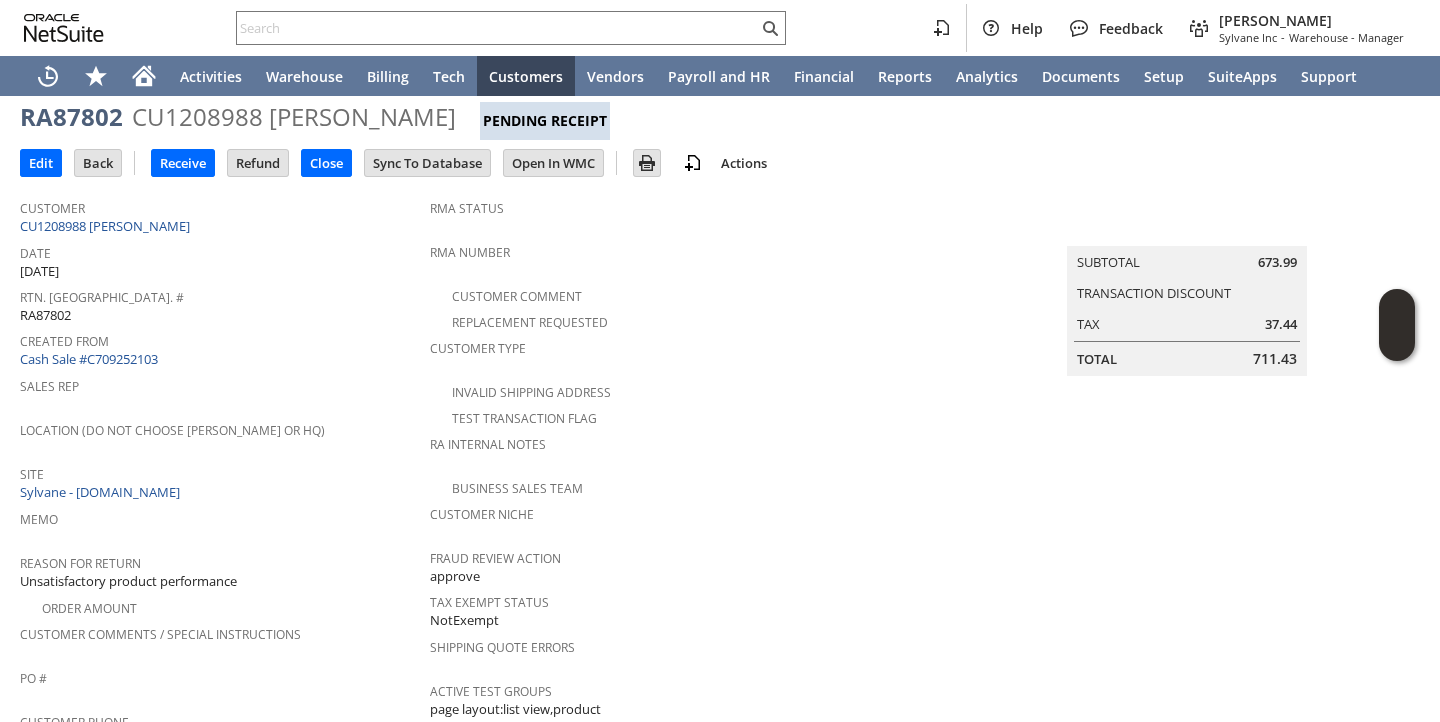 click on "Date
6/24/2025" at bounding box center [220, 260] 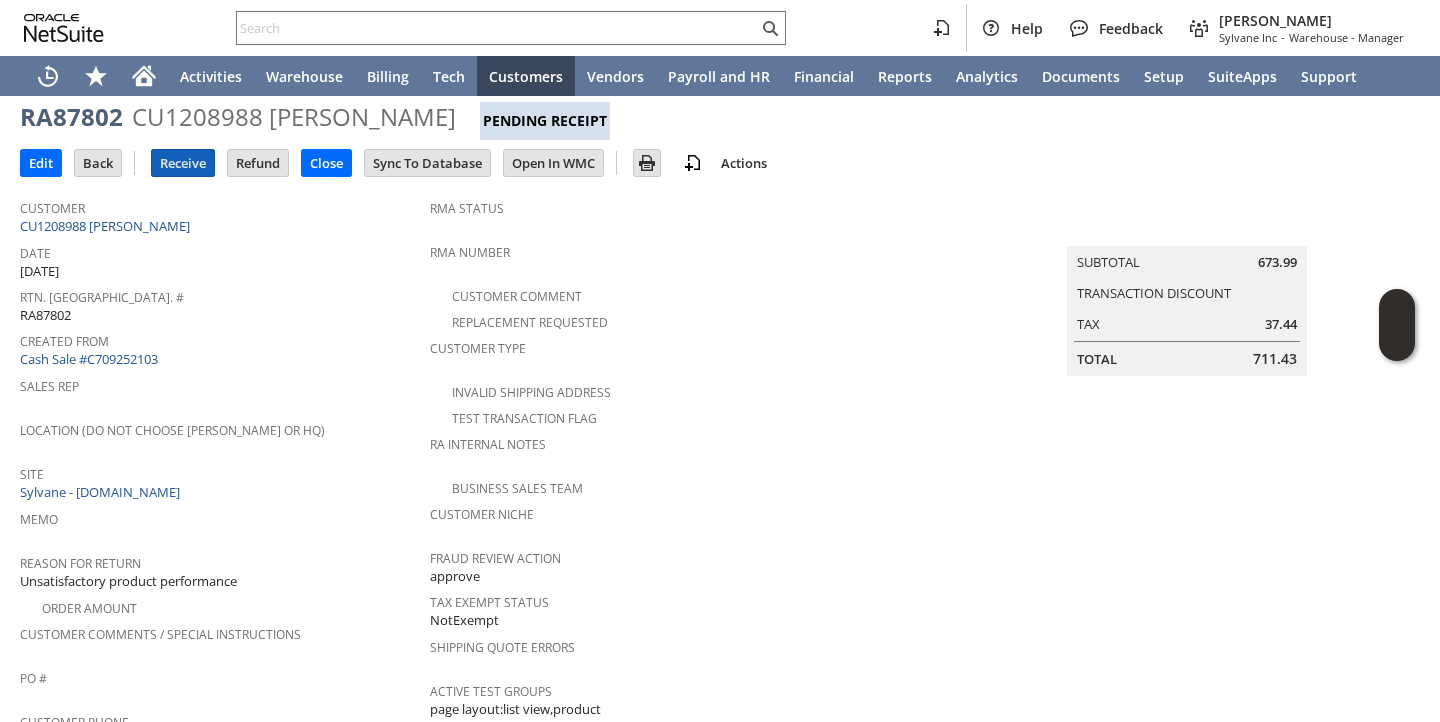 click on "Receive" at bounding box center [183, 163] 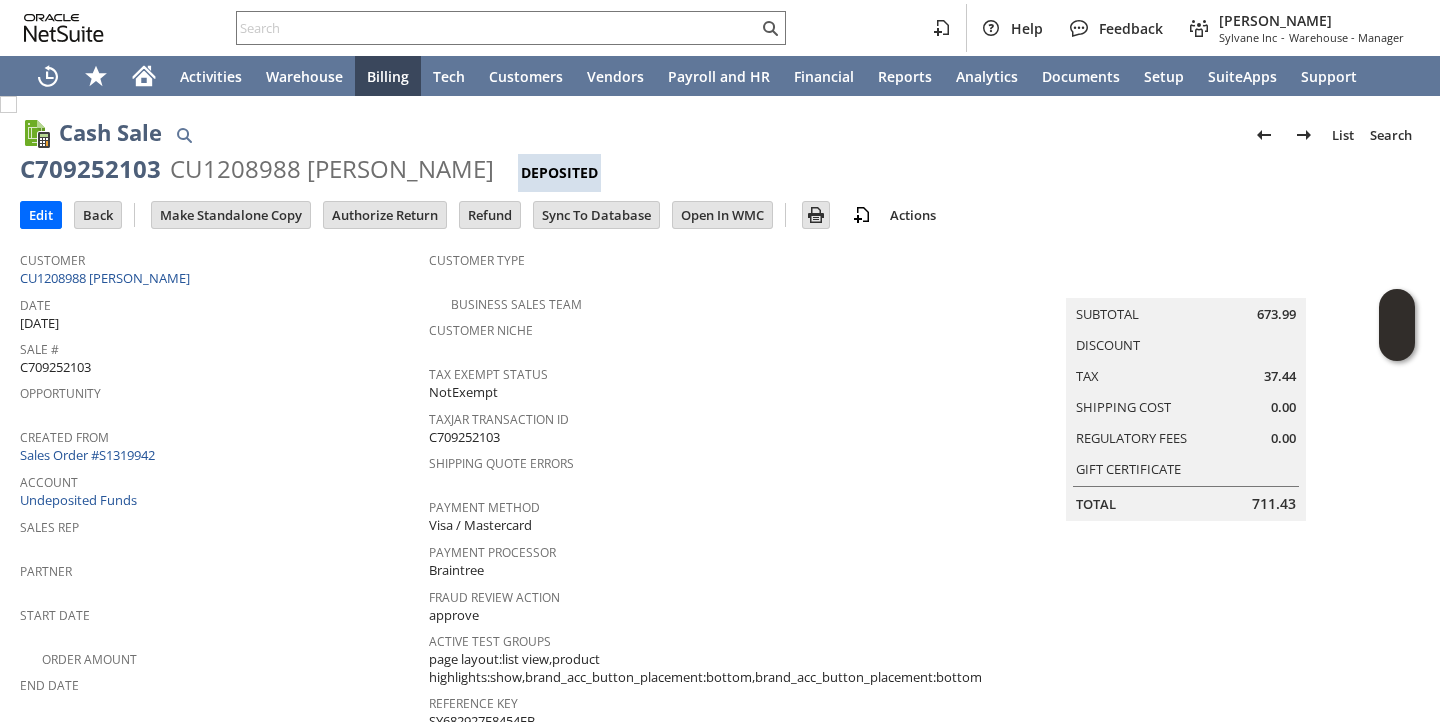 scroll, scrollTop: 0, scrollLeft: 0, axis: both 